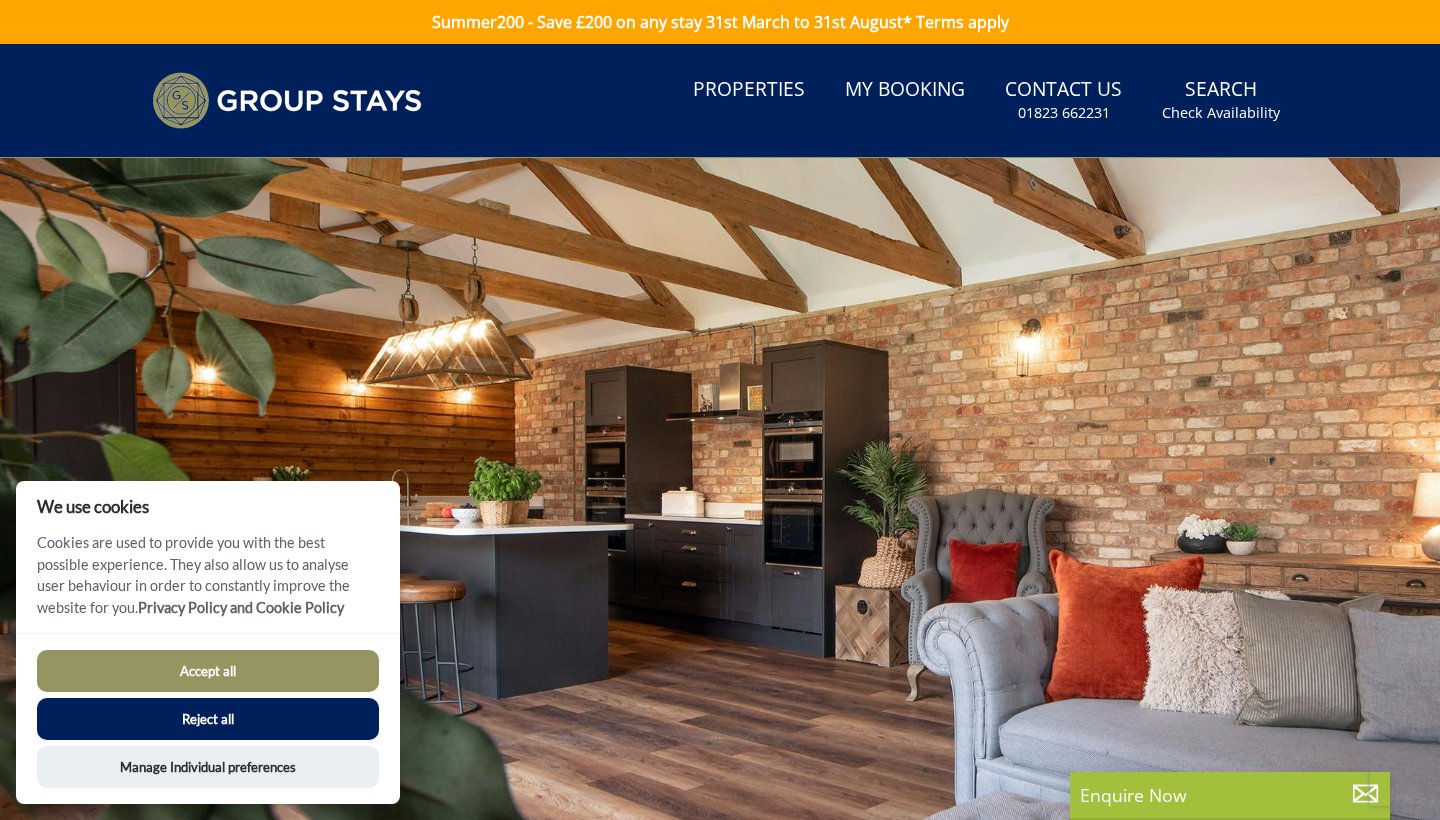 scroll, scrollTop: 0, scrollLeft: 0, axis: both 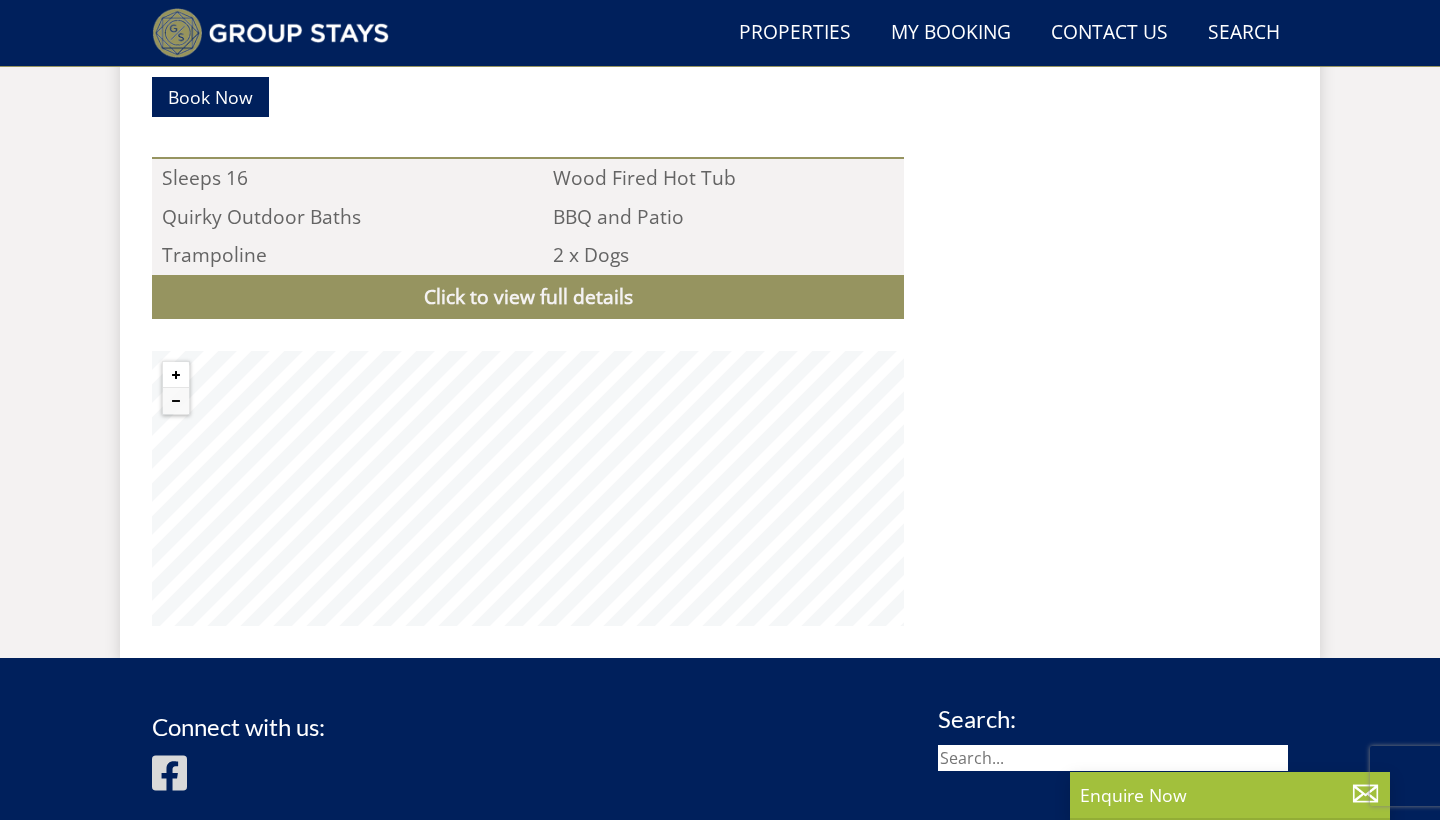 click at bounding box center (176, 375) 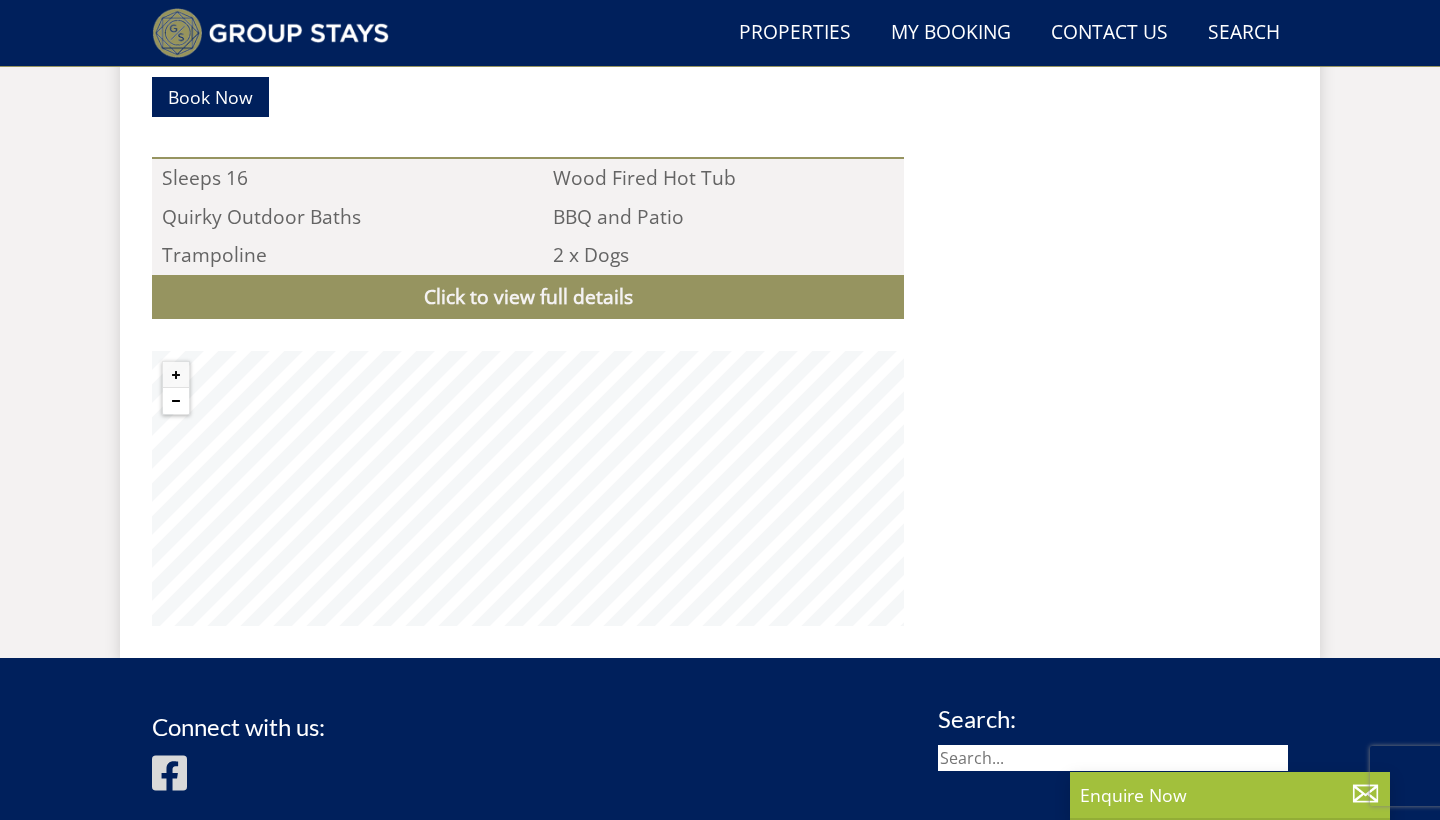 click at bounding box center (176, 401) 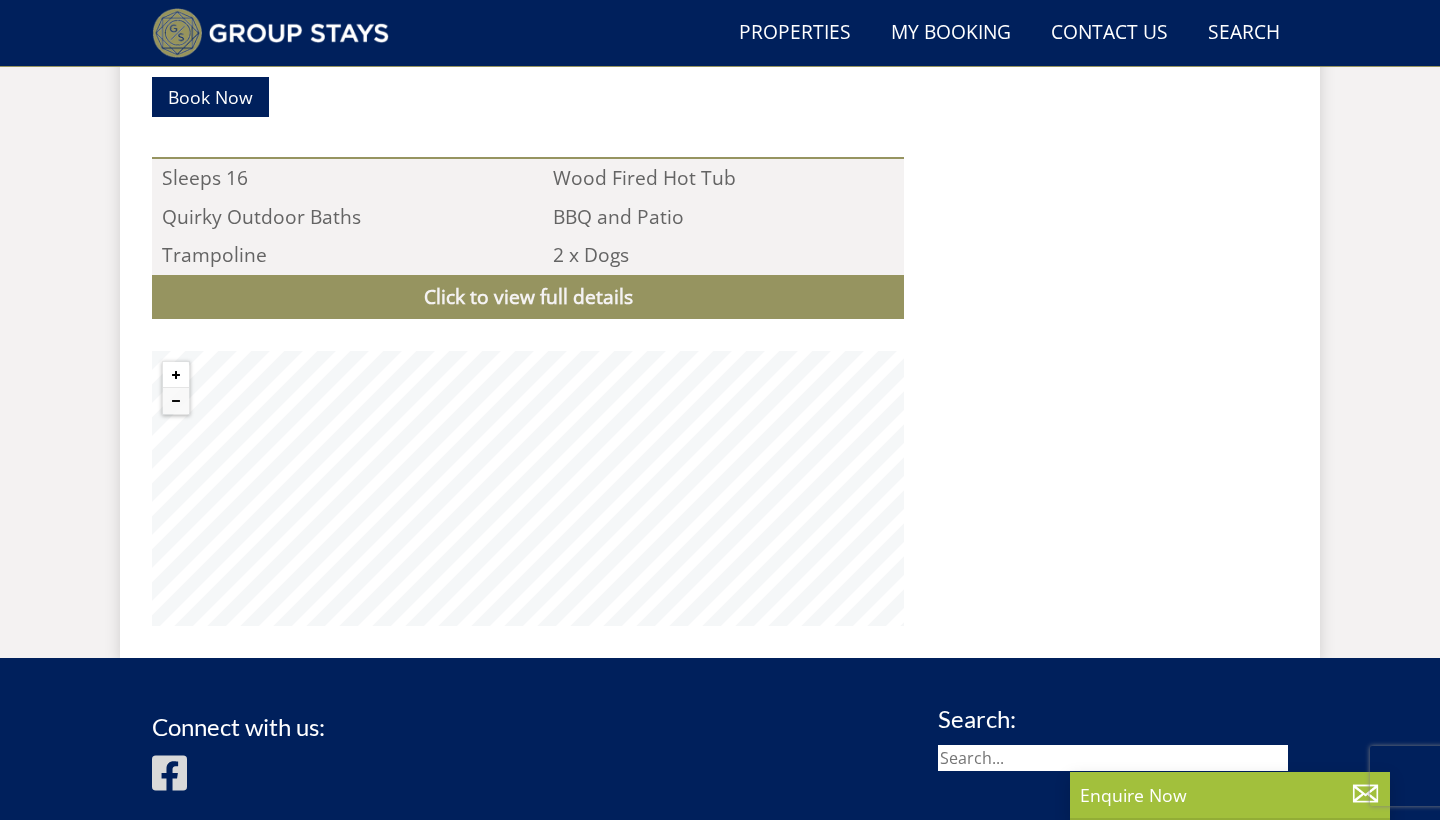 click at bounding box center (176, 375) 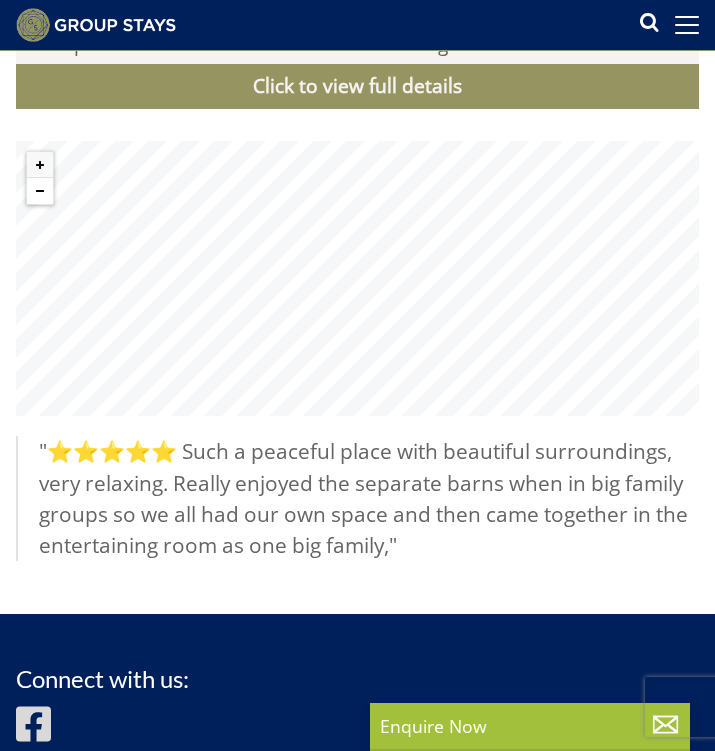 click at bounding box center (40, 191) 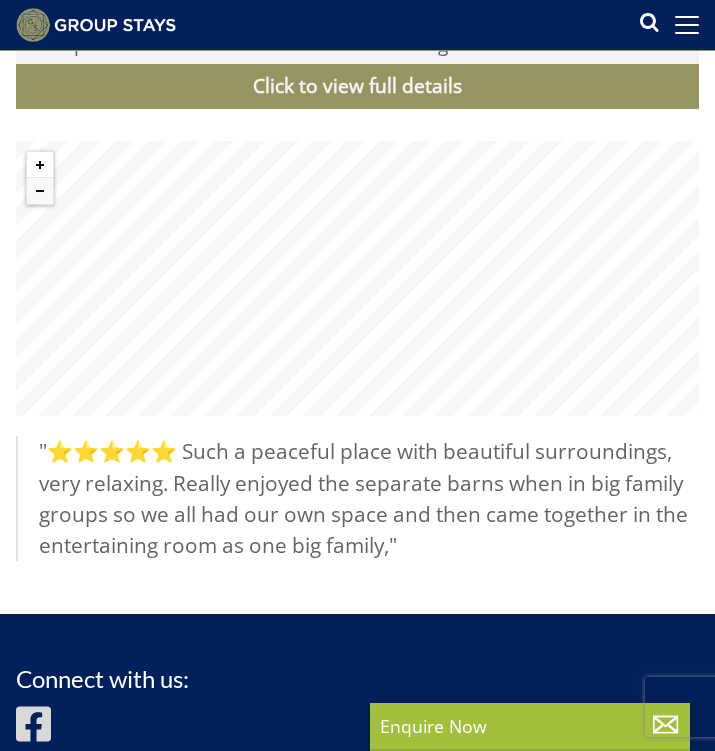 click at bounding box center [40, 165] 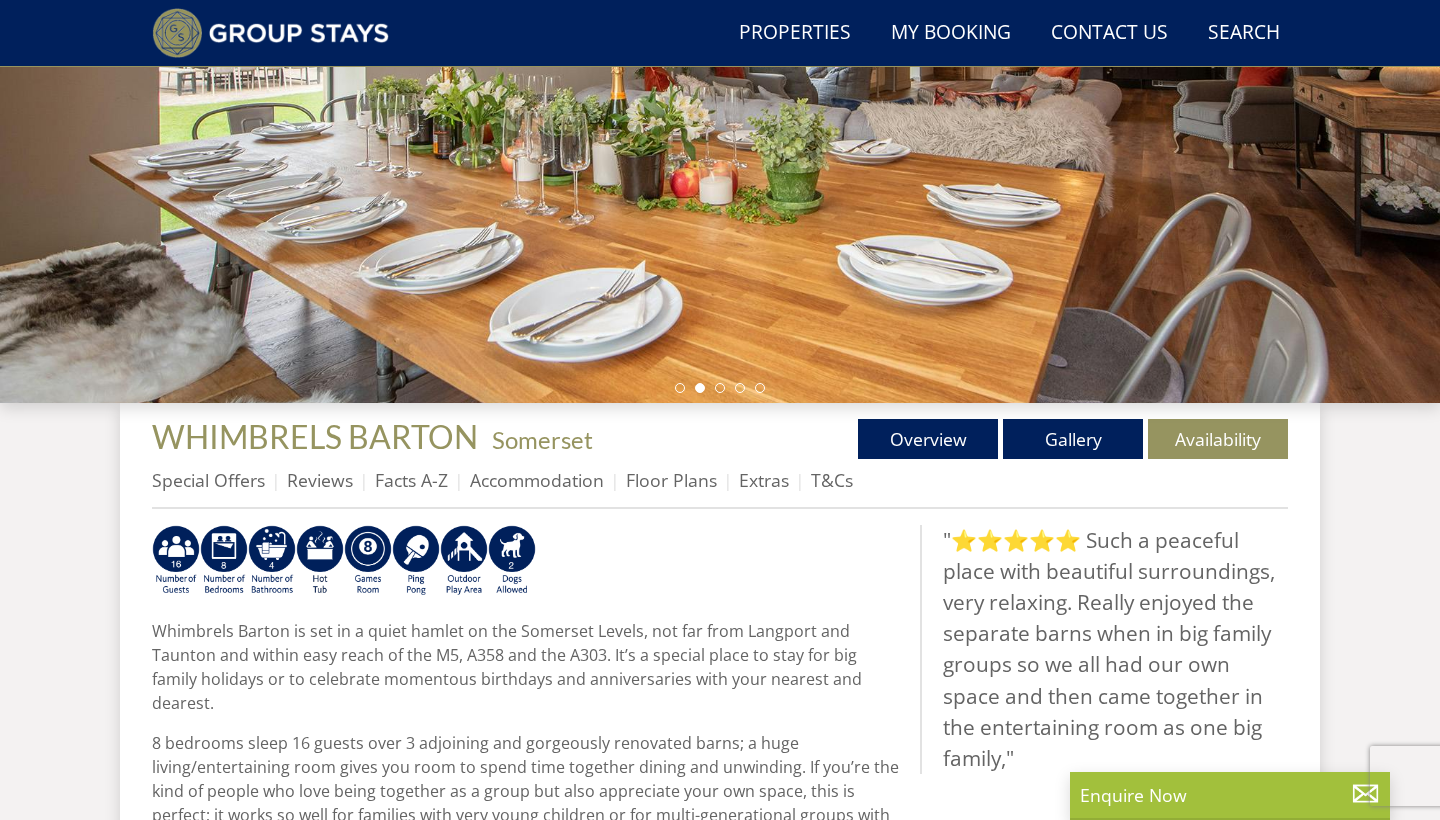 scroll, scrollTop: 411, scrollLeft: 0, axis: vertical 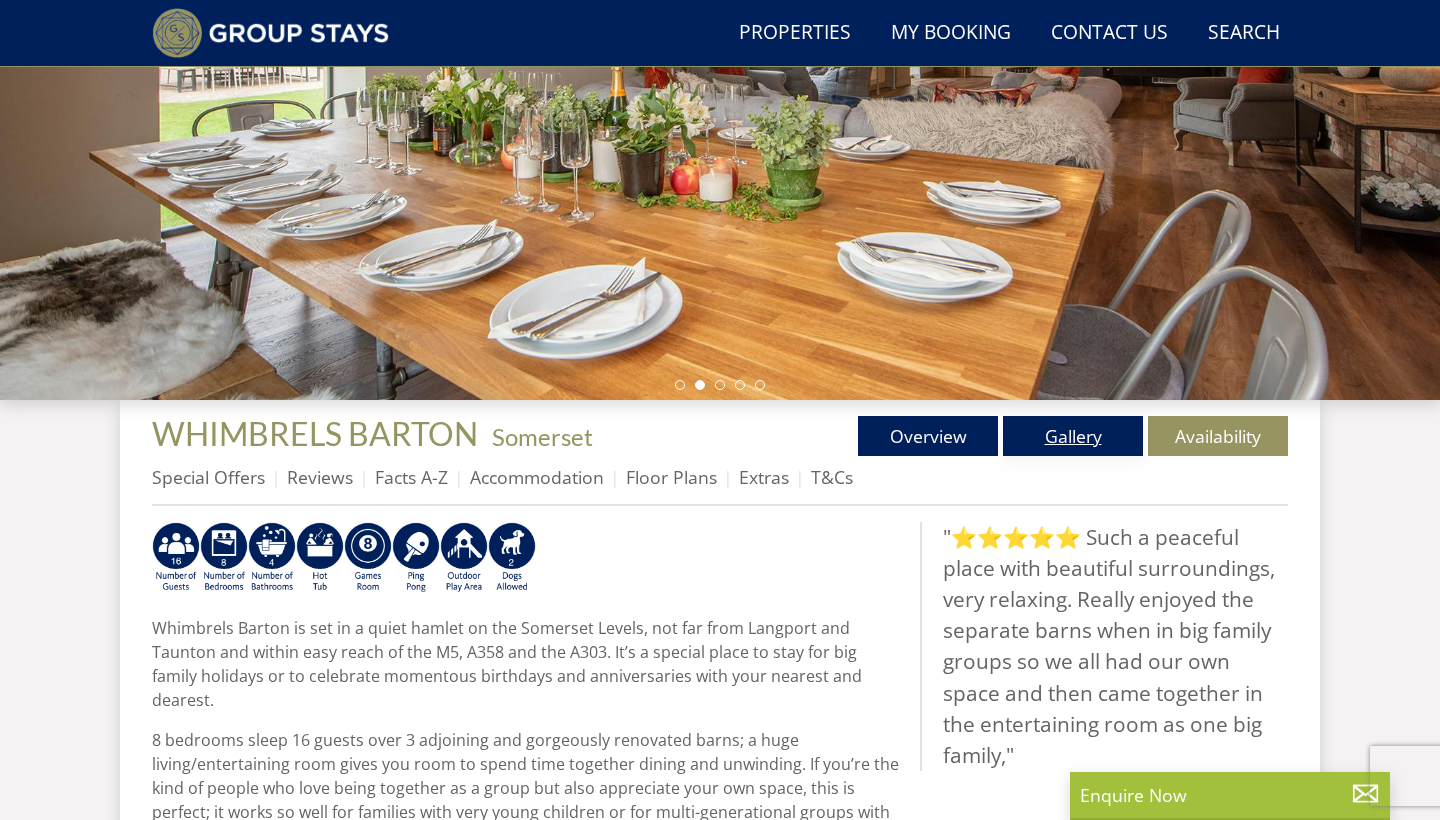 click on "Gallery" at bounding box center [1073, 436] 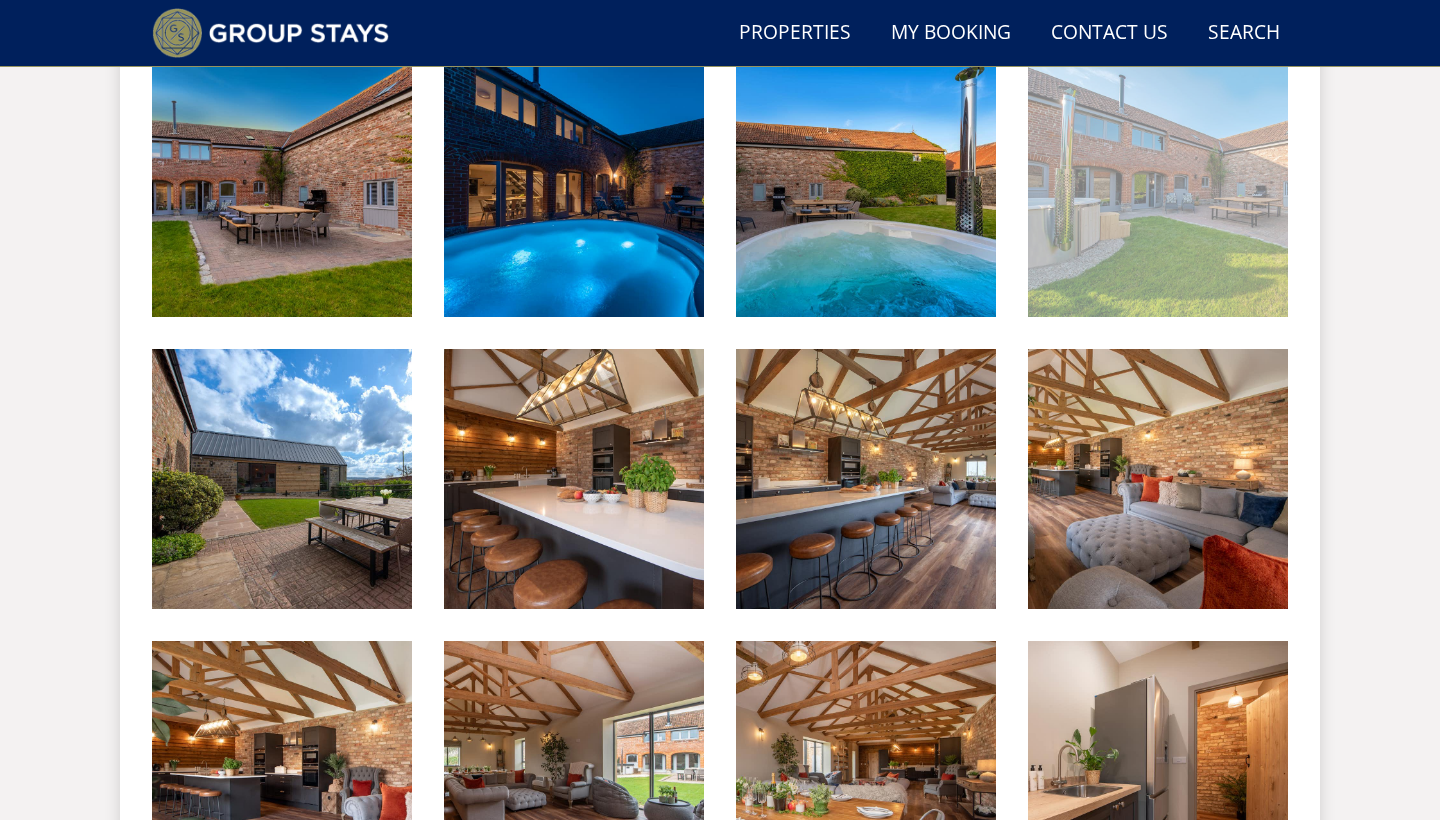 scroll, scrollTop: 880, scrollLeft: 0, axis: vertical 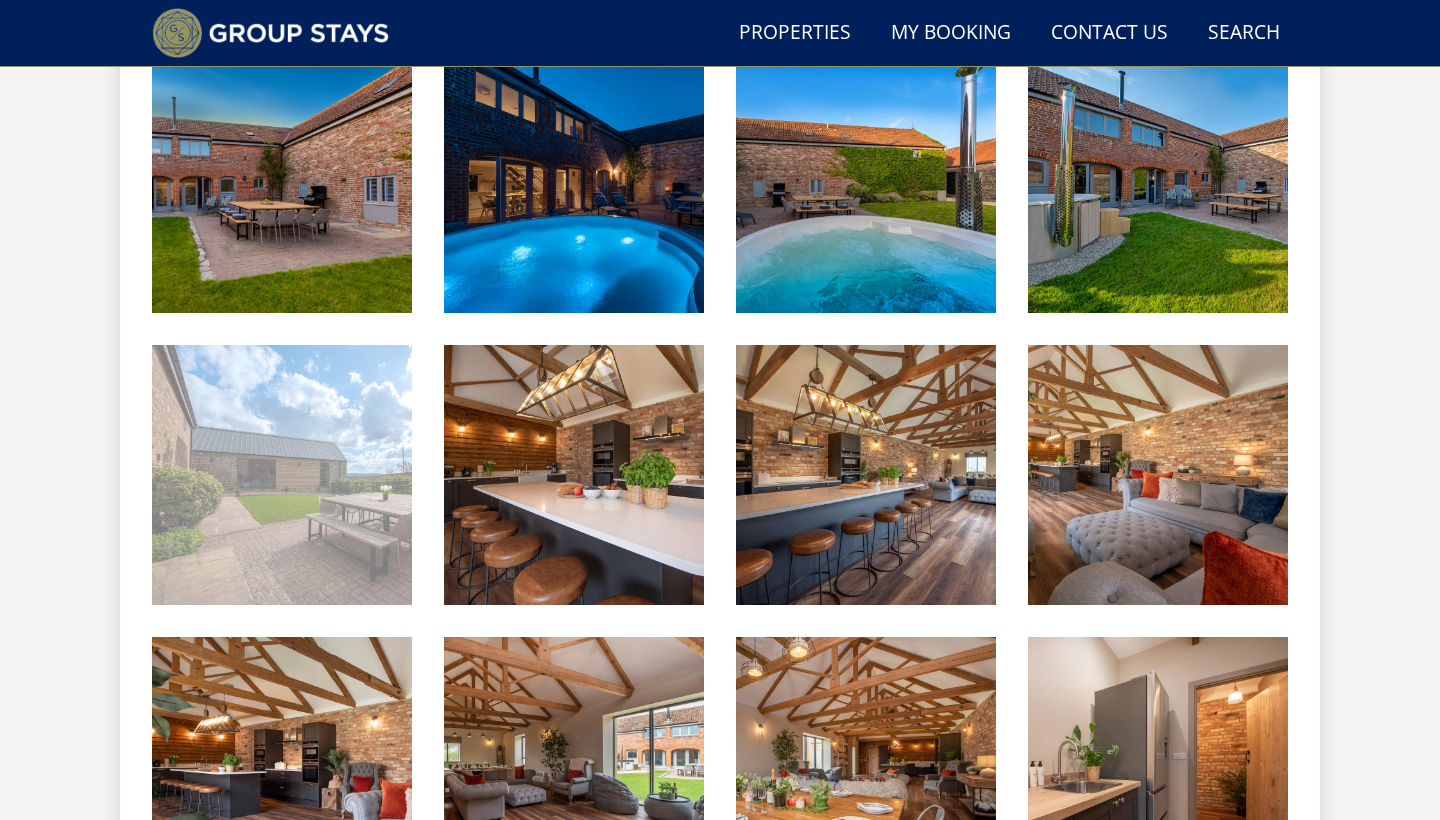 click at bounding box center [282, 475] 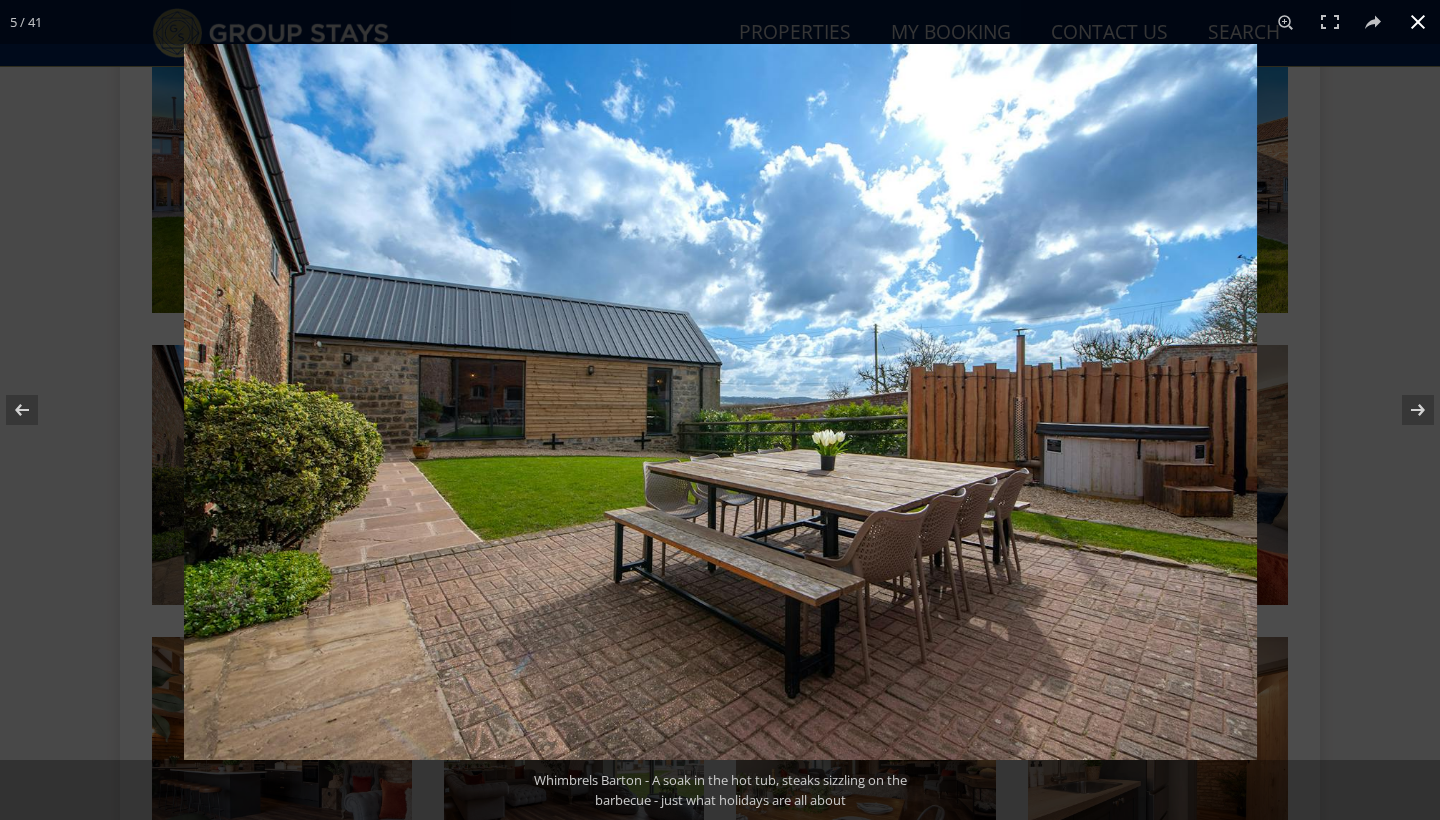 click at bounding box center (904, 454) 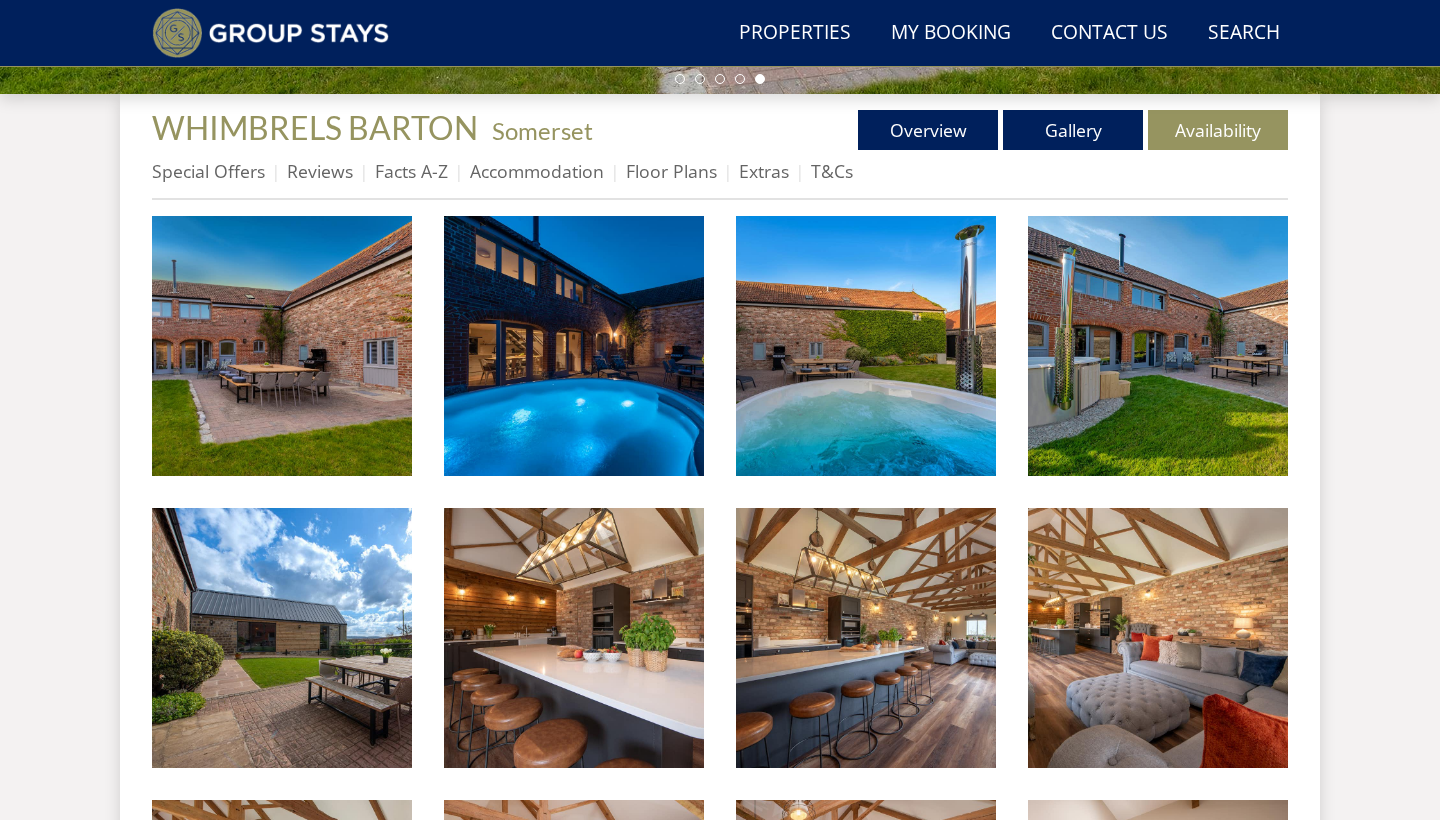 scroll, scrollTop: 705, scrollLeft: 0, axis: vertical 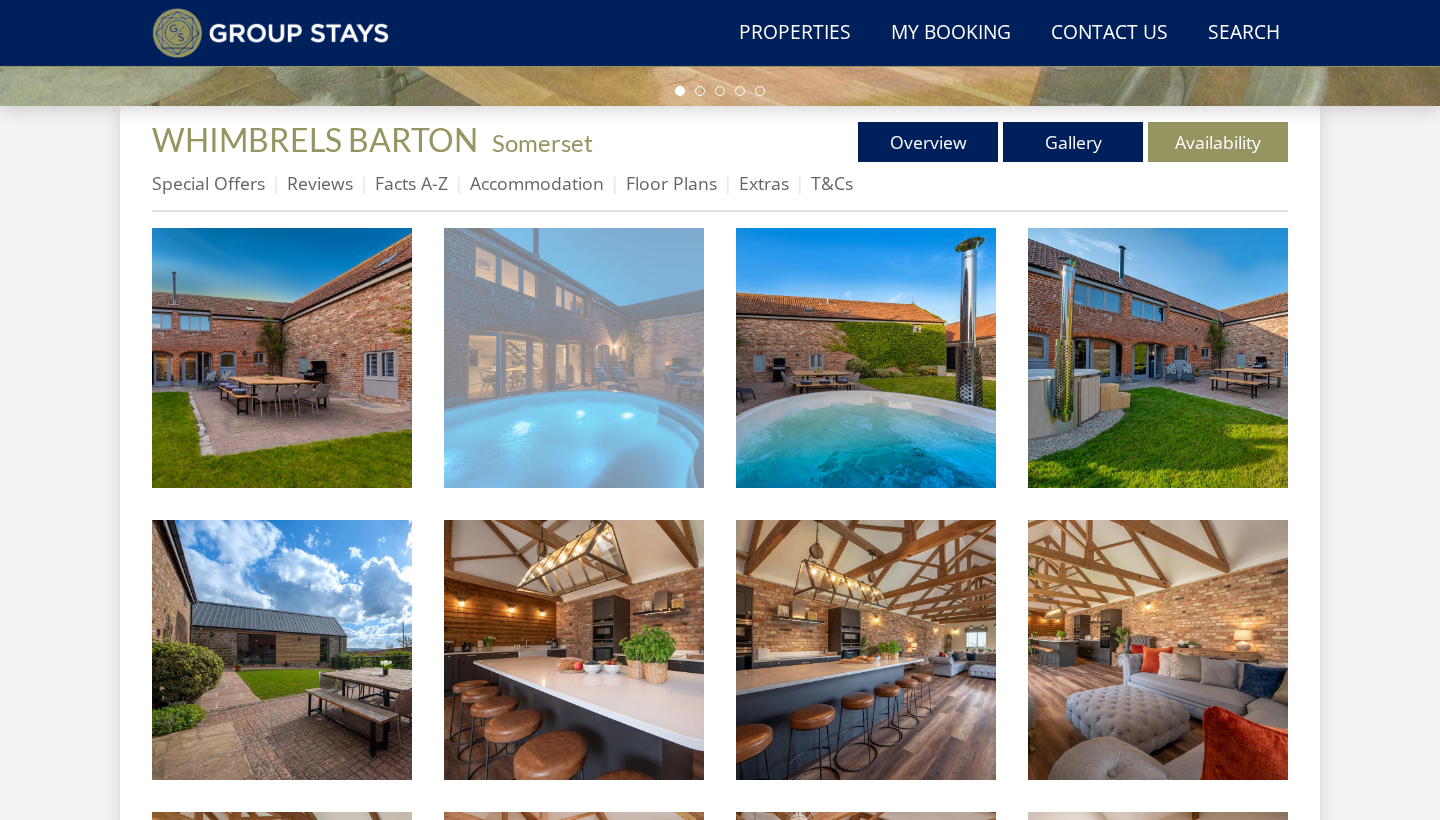 click at bounding box center [574, 358] 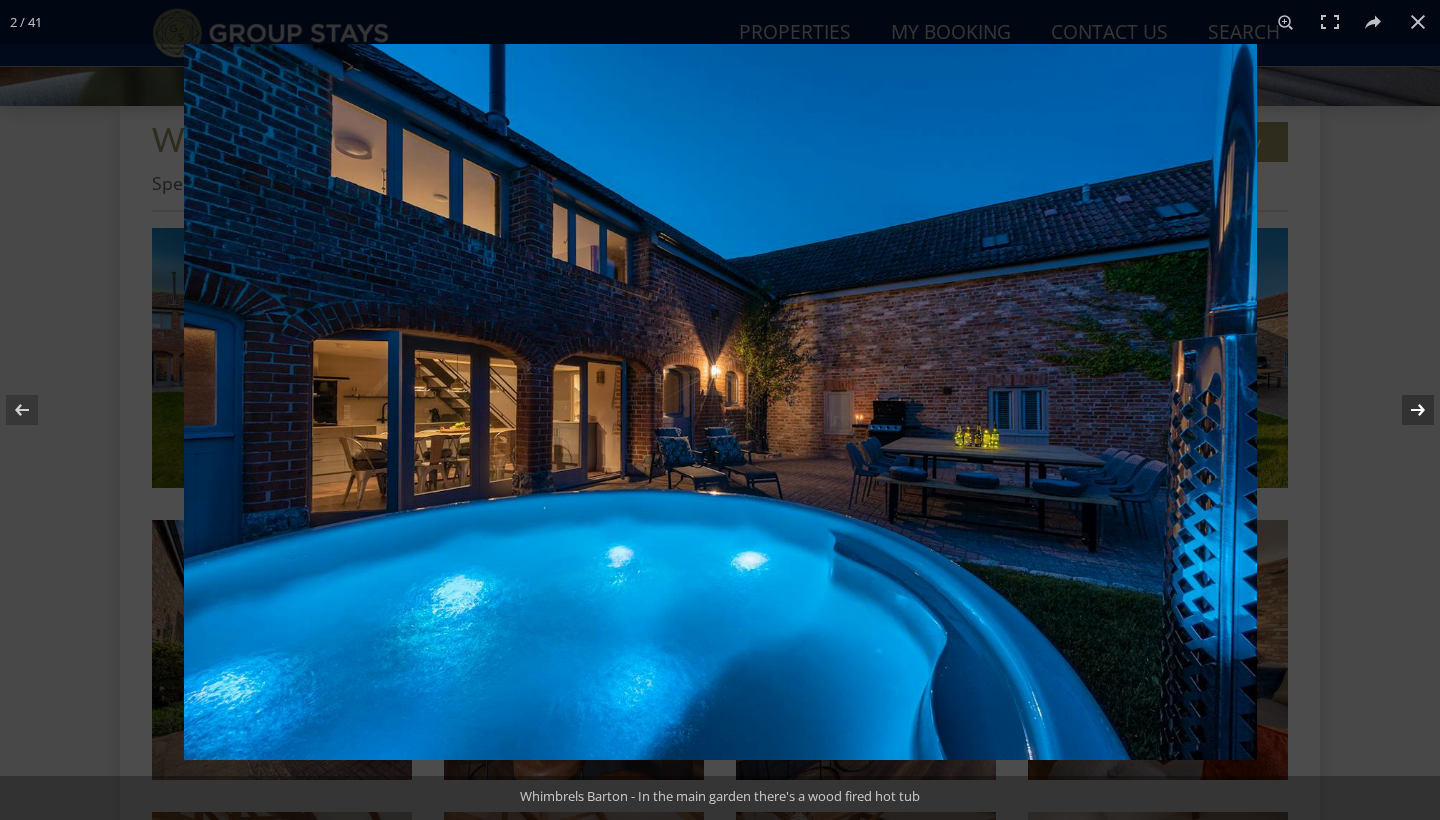 click at bounding box center (1405, 410) 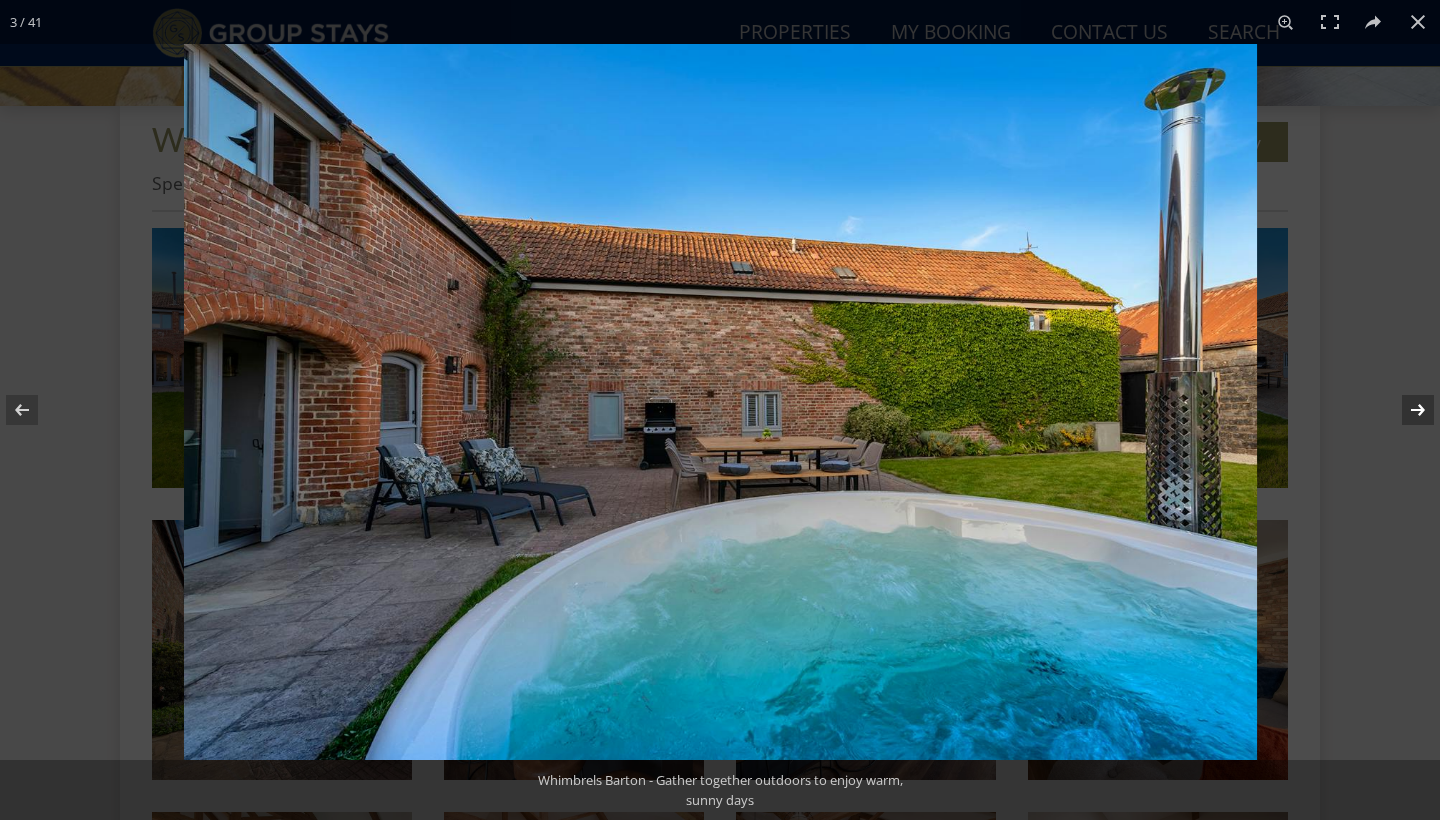 click at bounding box center [1405, 410] 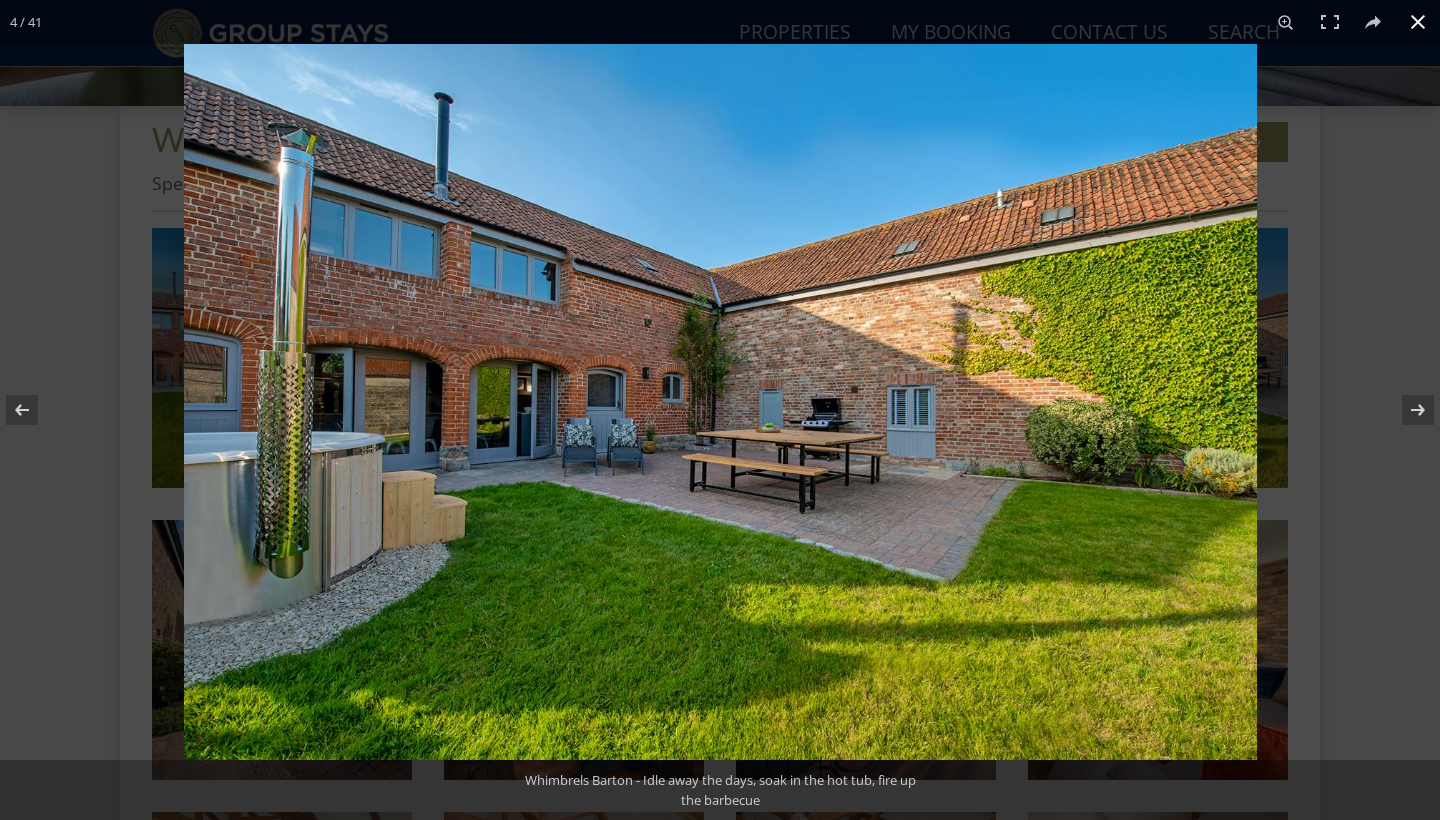 click at bounding box center [904, 454] 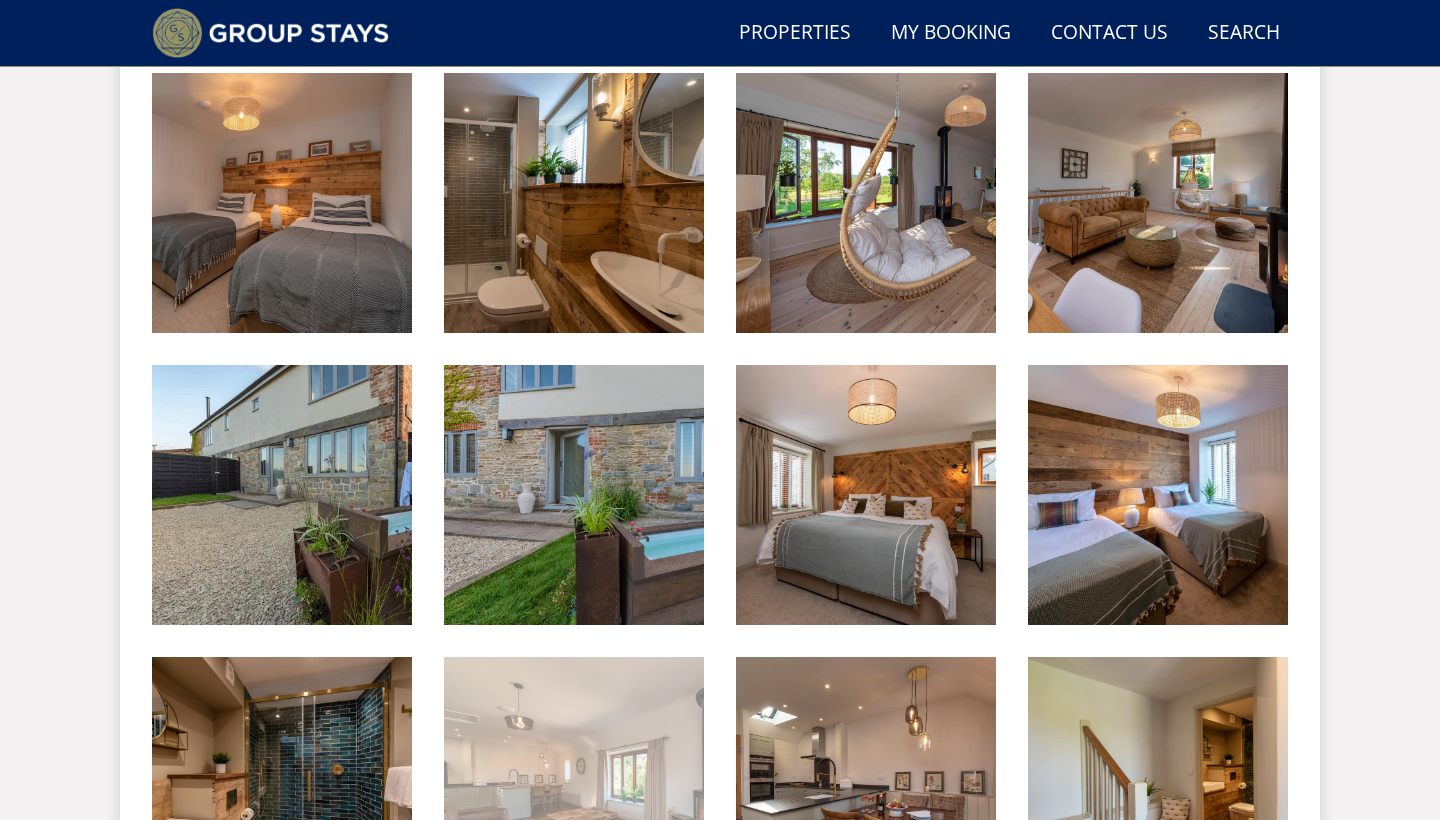 scroll, scrollTop: 2903, scrollLeft: 0, axis: vertical 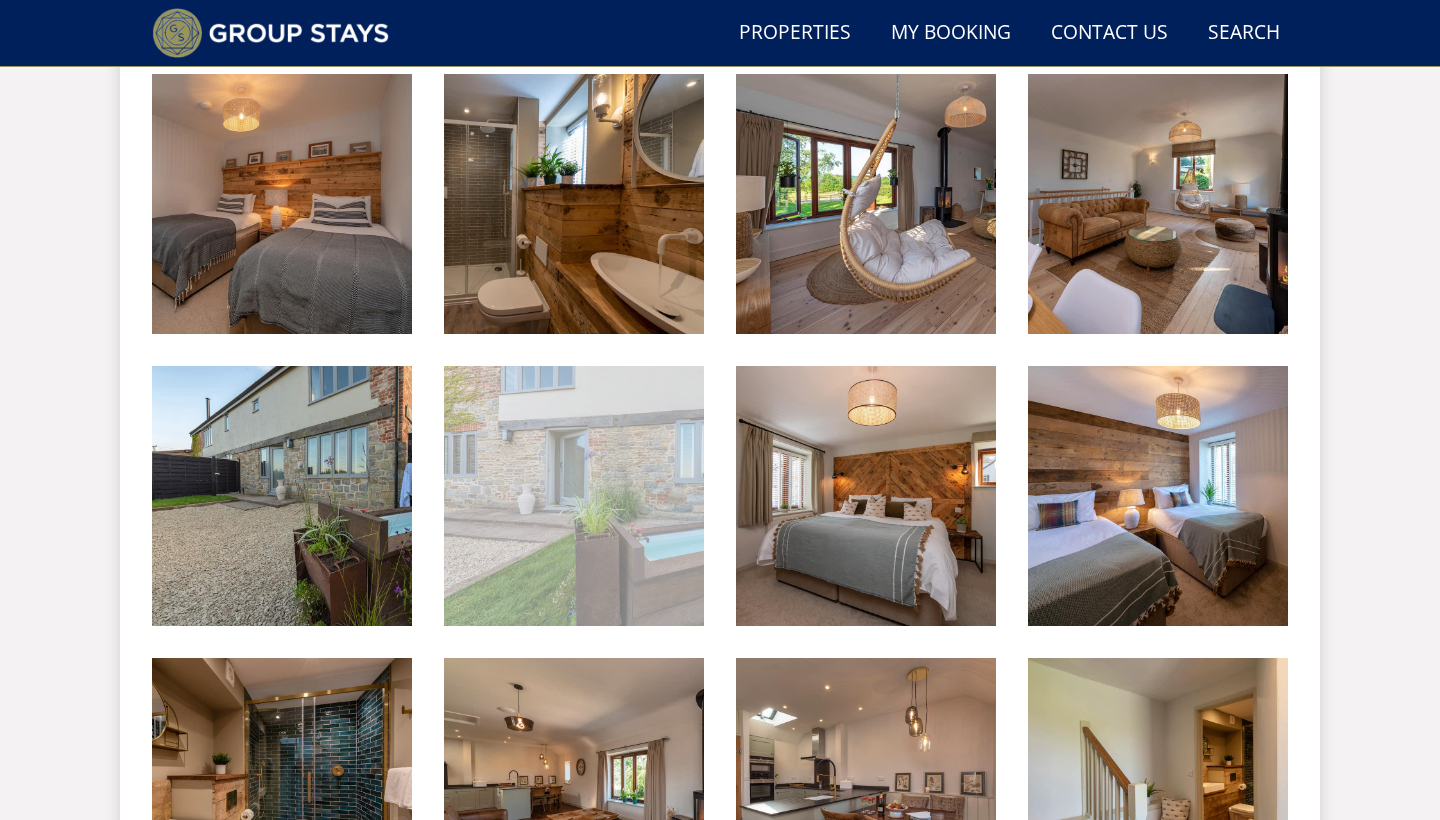 click at bounding box center (574, 496) 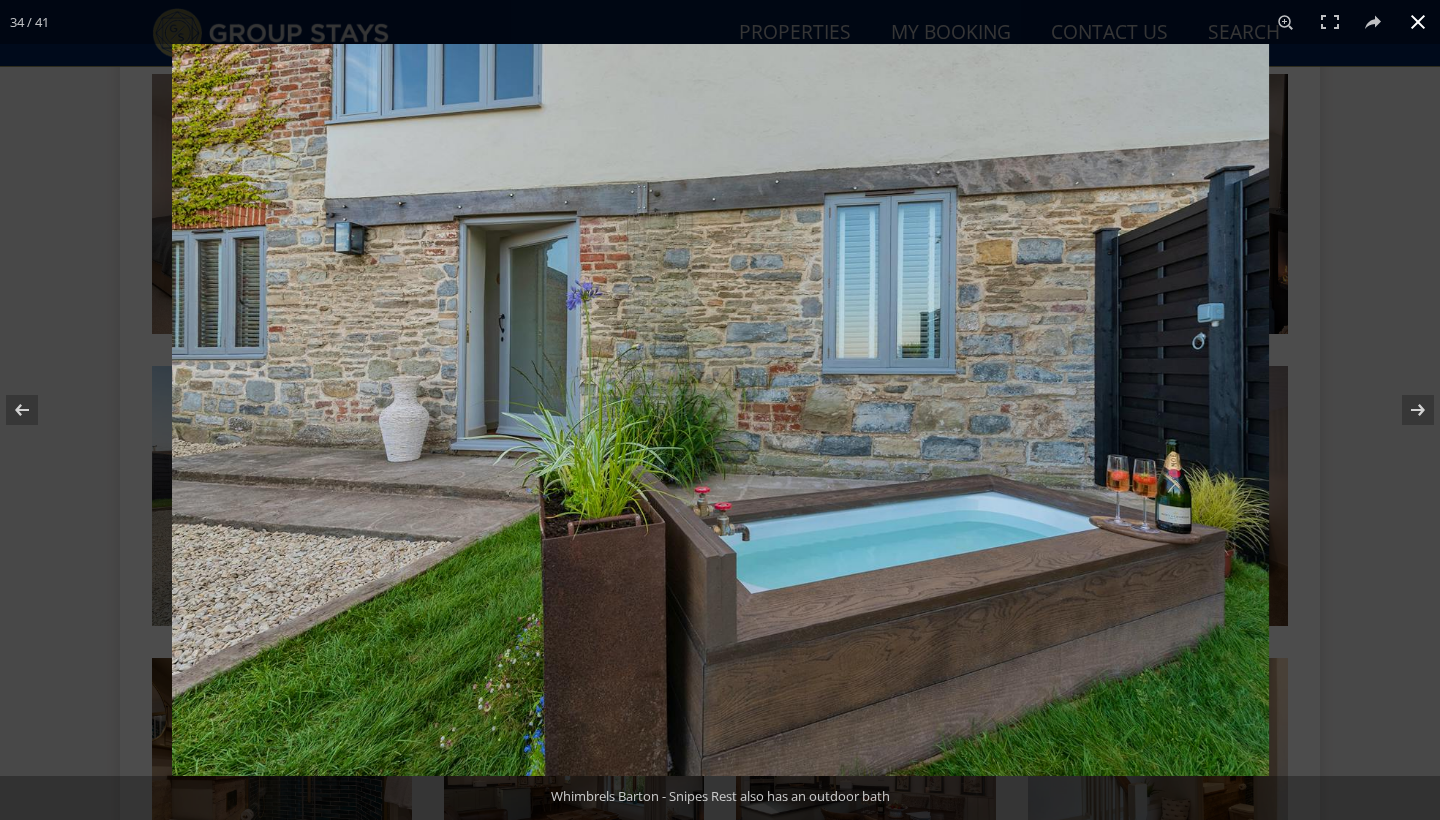 click at bounding box center [892, 454] 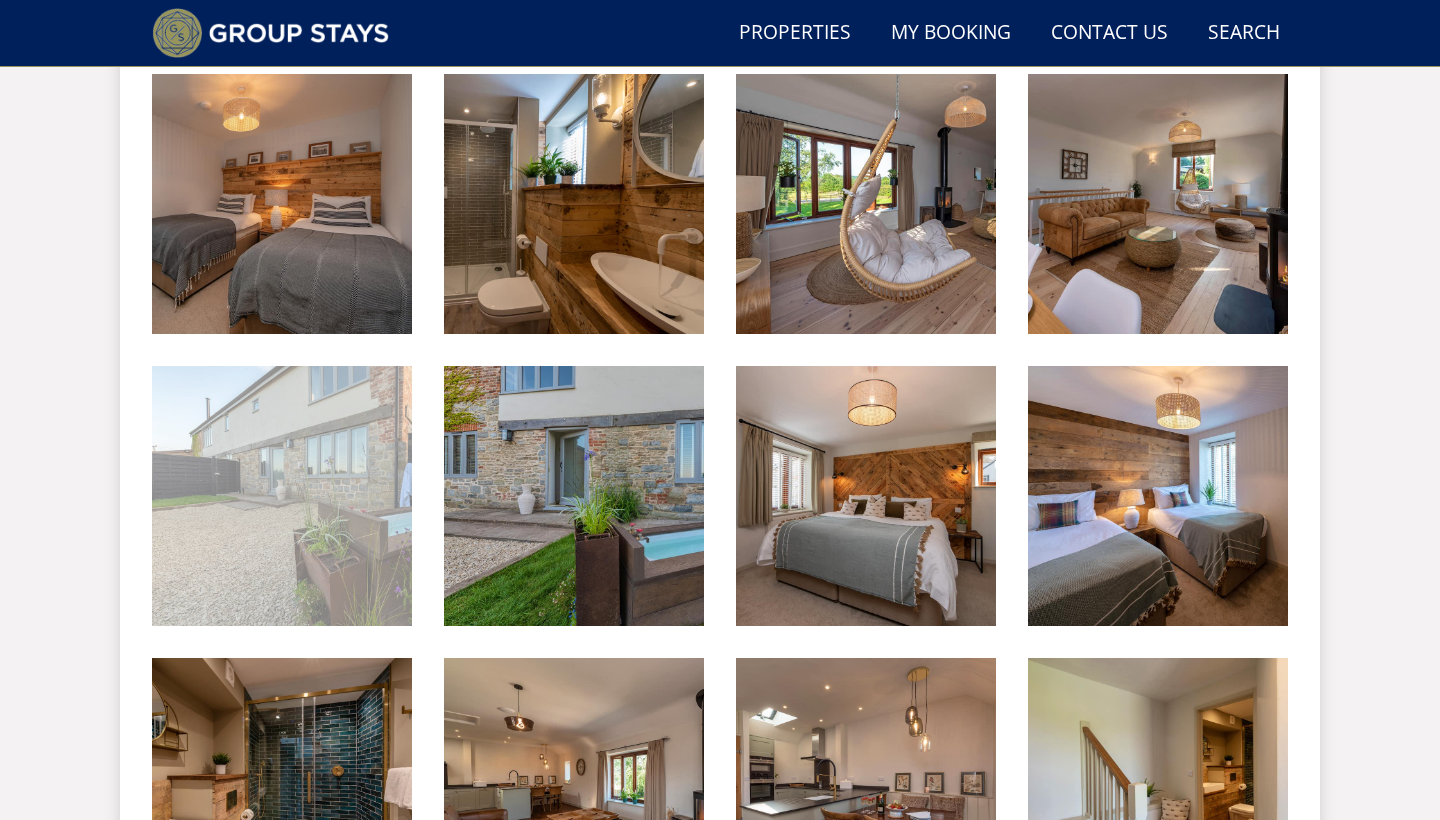 click at bounding box center [282, 496] 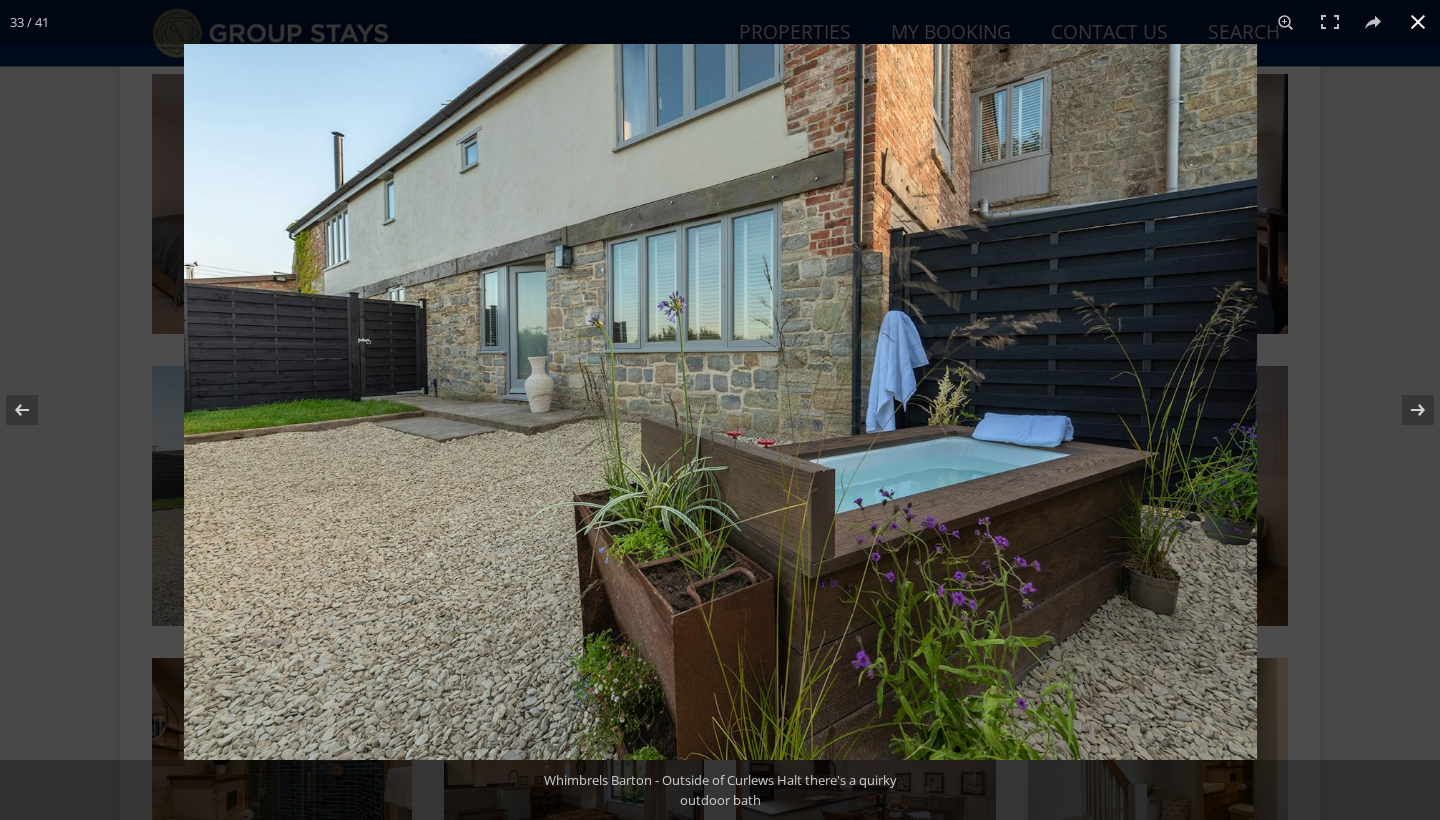 click at bounding box center (904, 454) 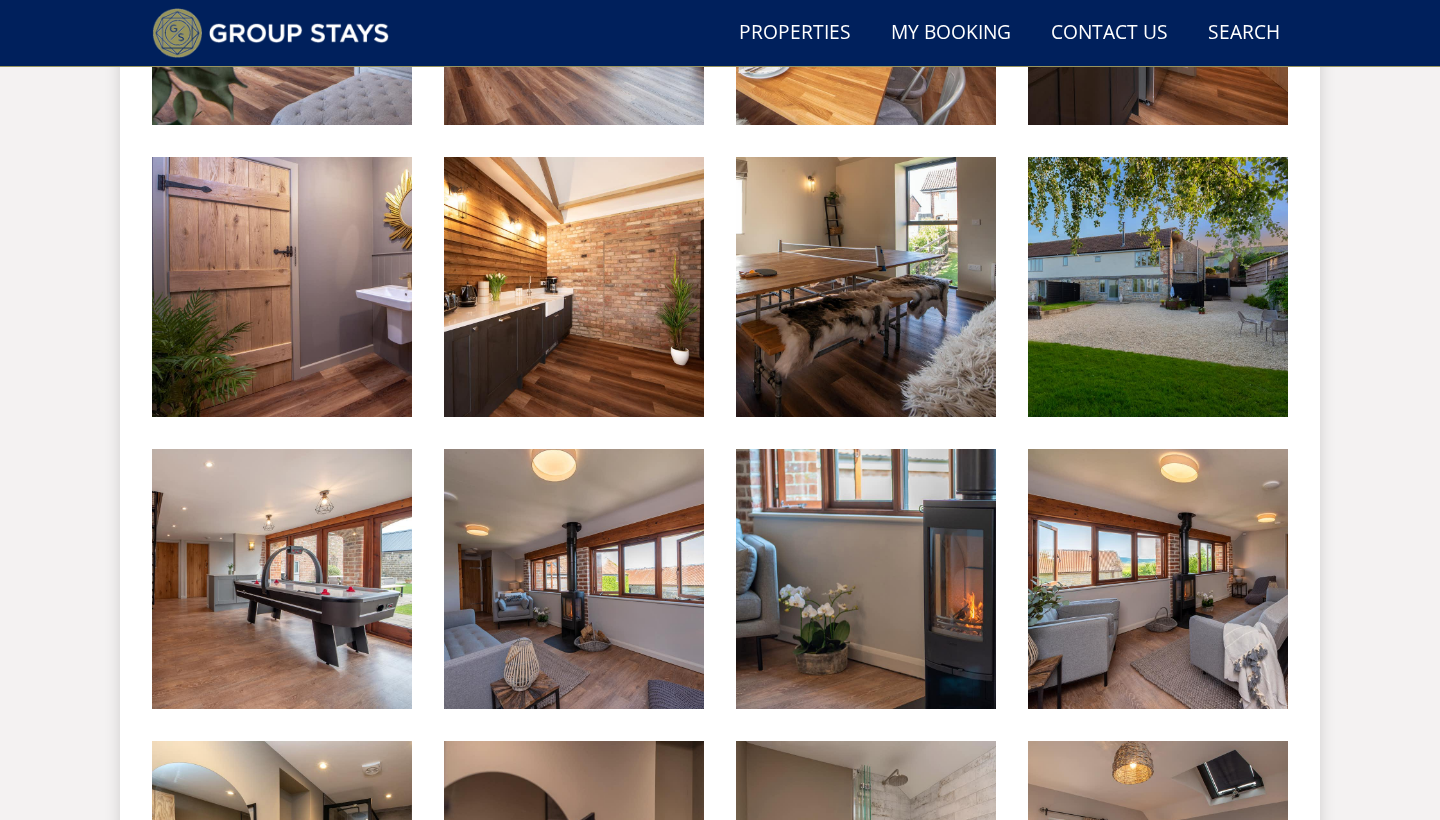 scroll, scrollTop: 1604, scrollLeft: 0, axis: vertical 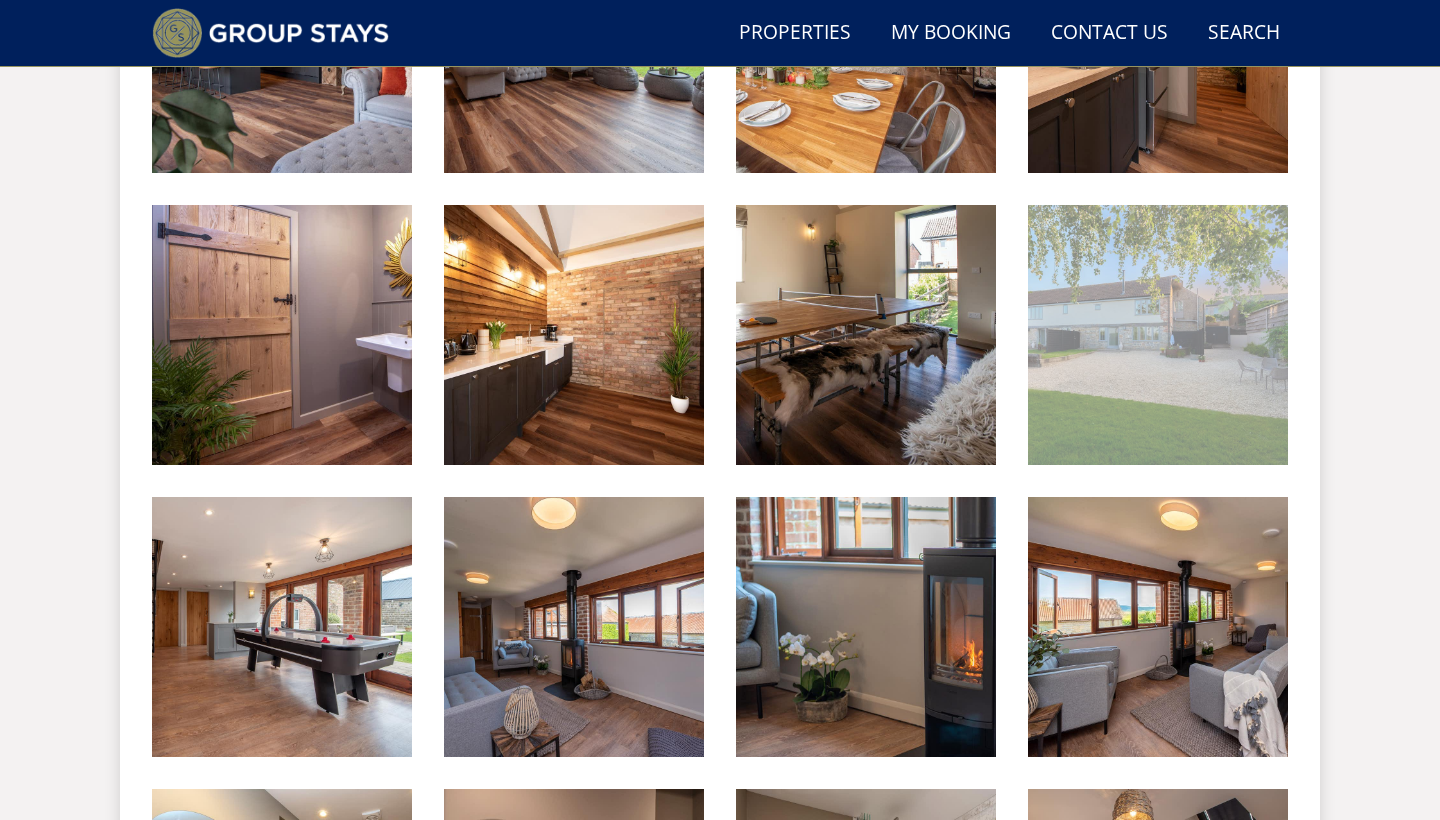 click at bounding box center (1158, 335) 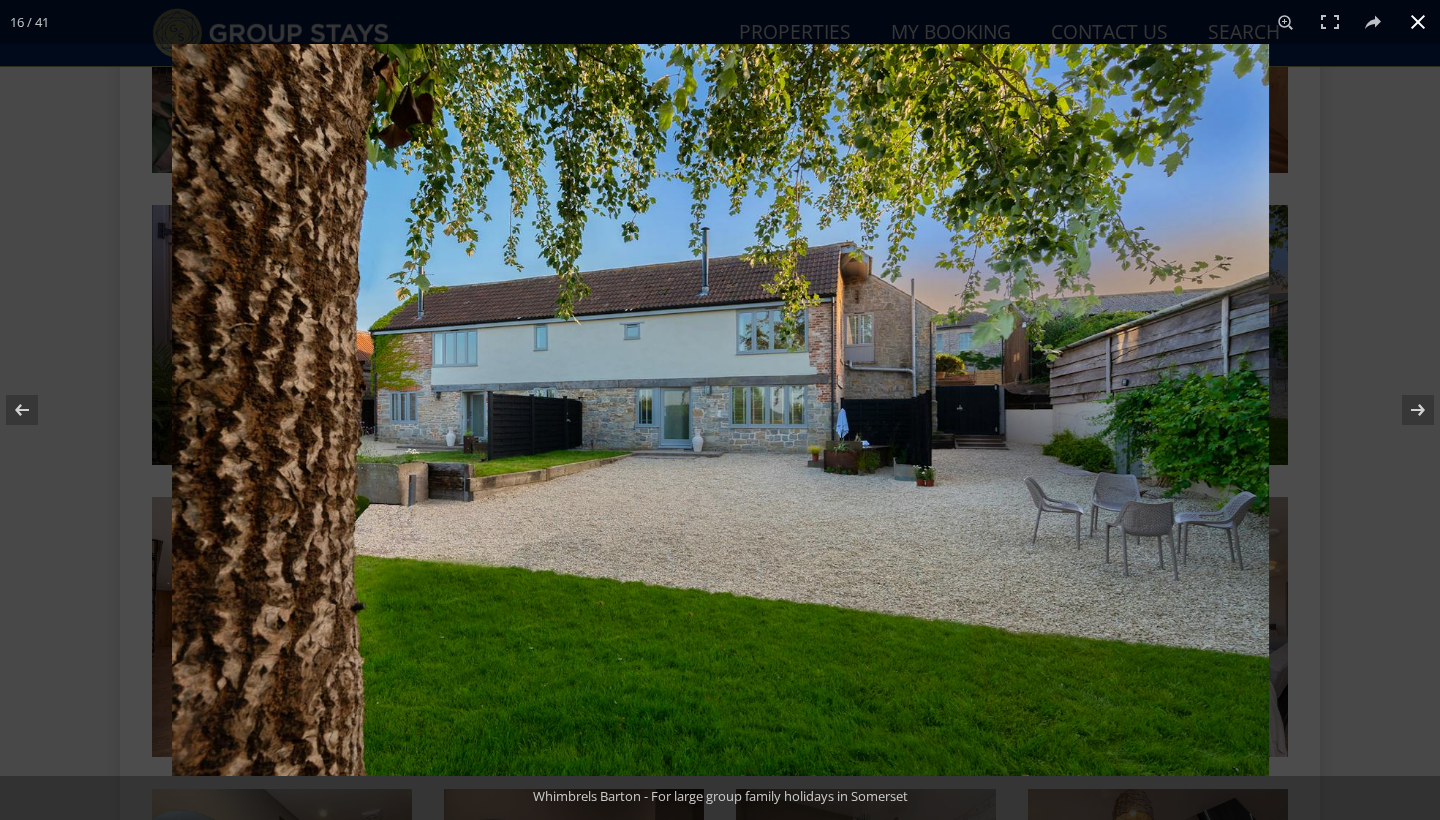 click at bounding box center (892, 454) 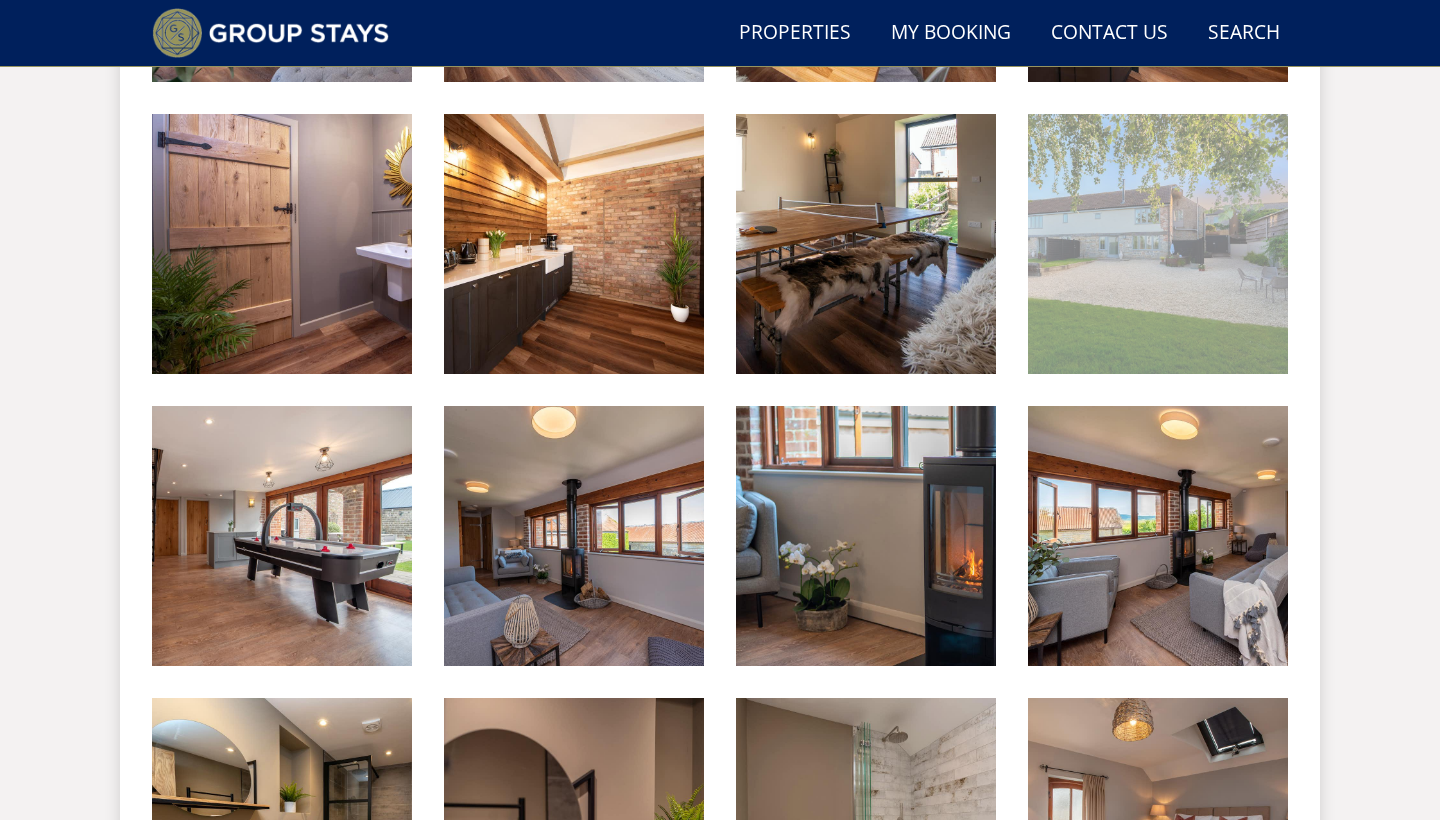 scroll, scrollTop: 1636, scrollLeft: 0, axis: vertical 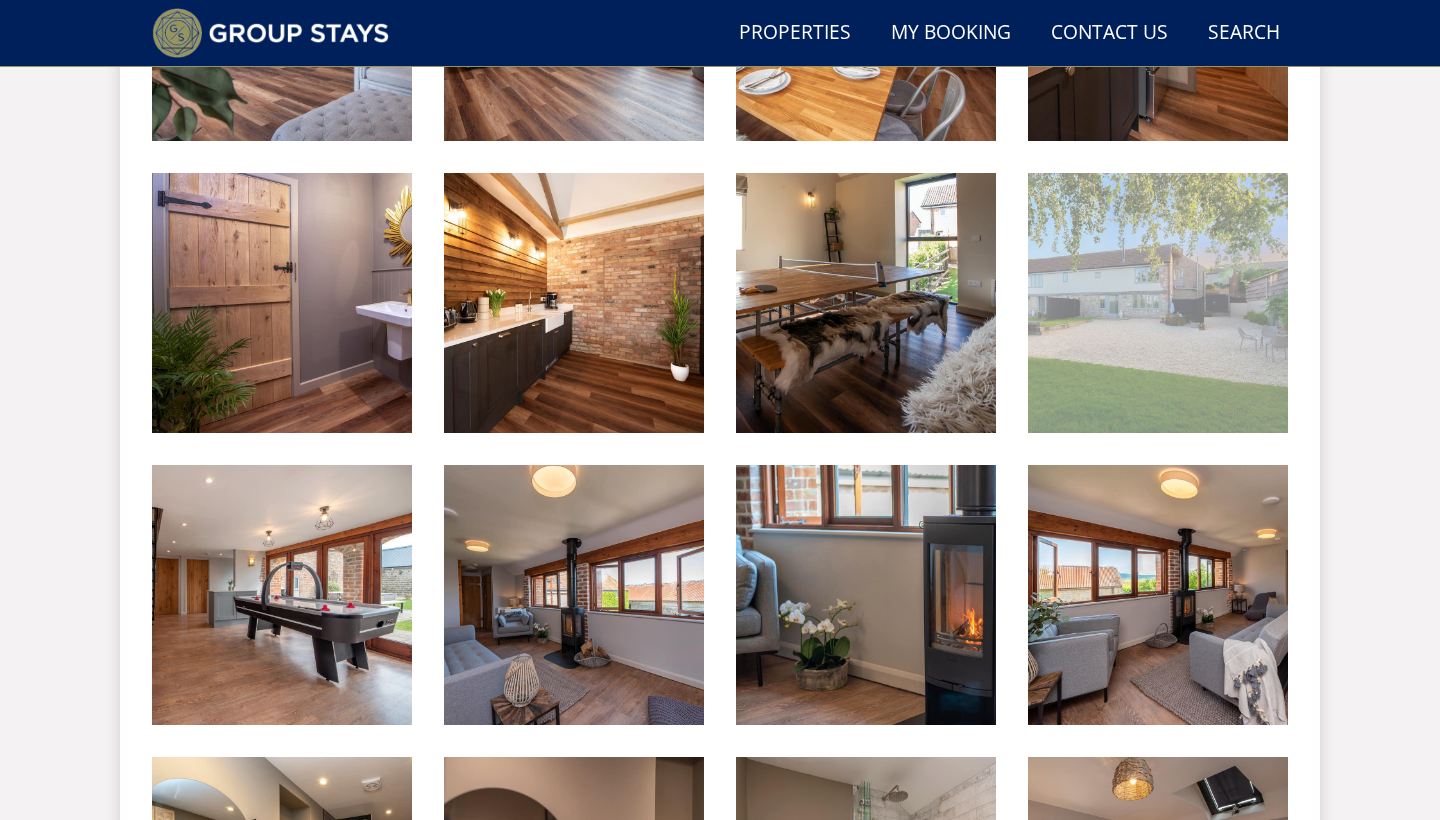 click at bounding box center [1158, 303] 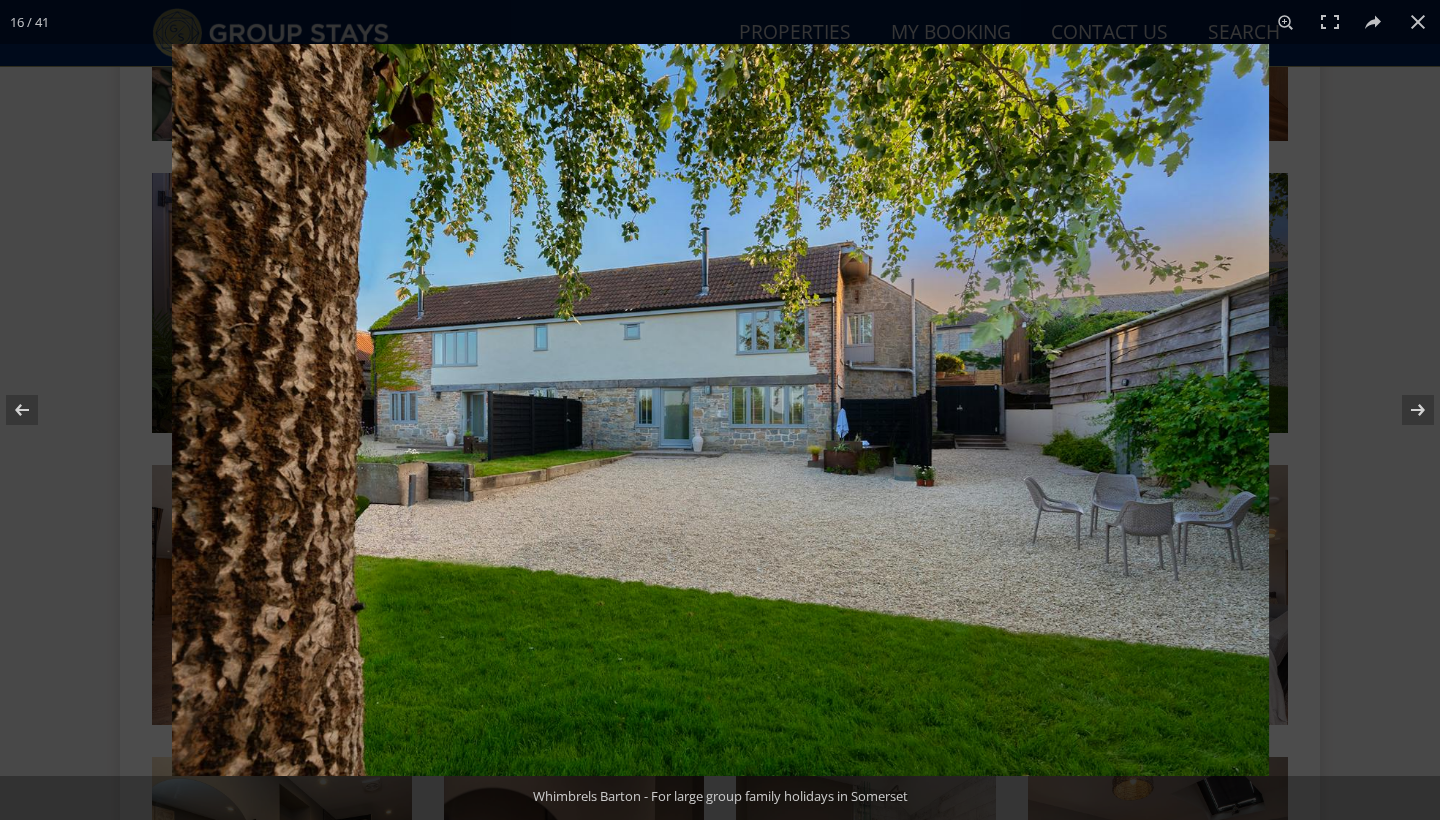 click at bounding box center [720, 410] 